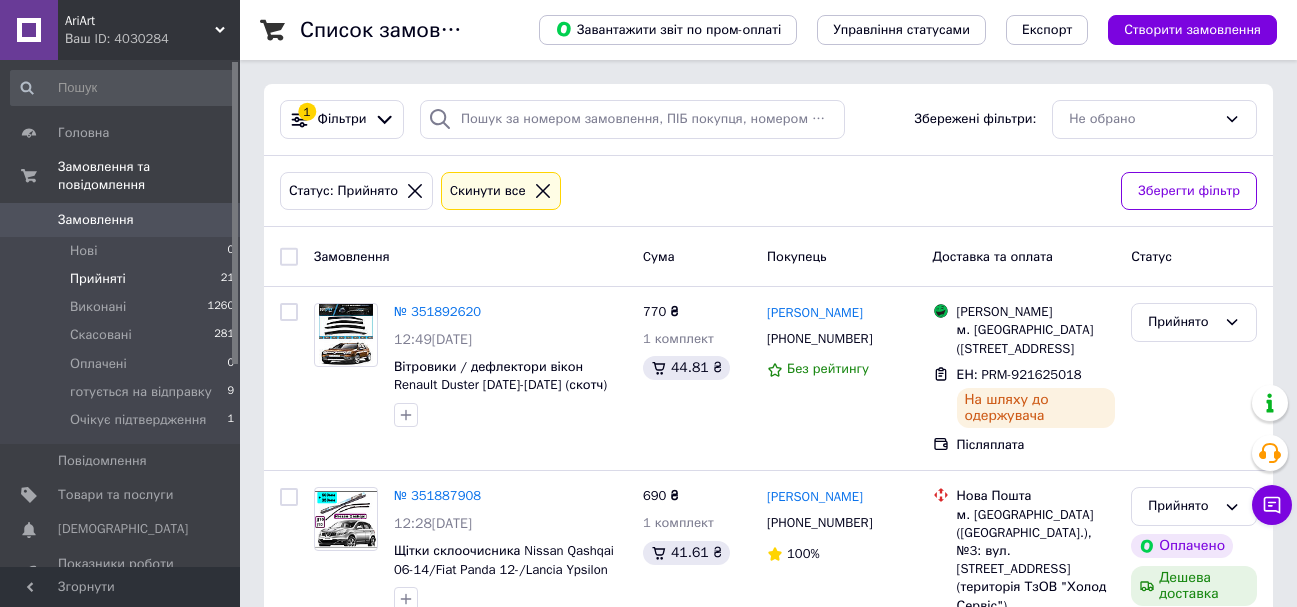 scroll, scrollTop: 0, scrollLeft: 0, axis: both 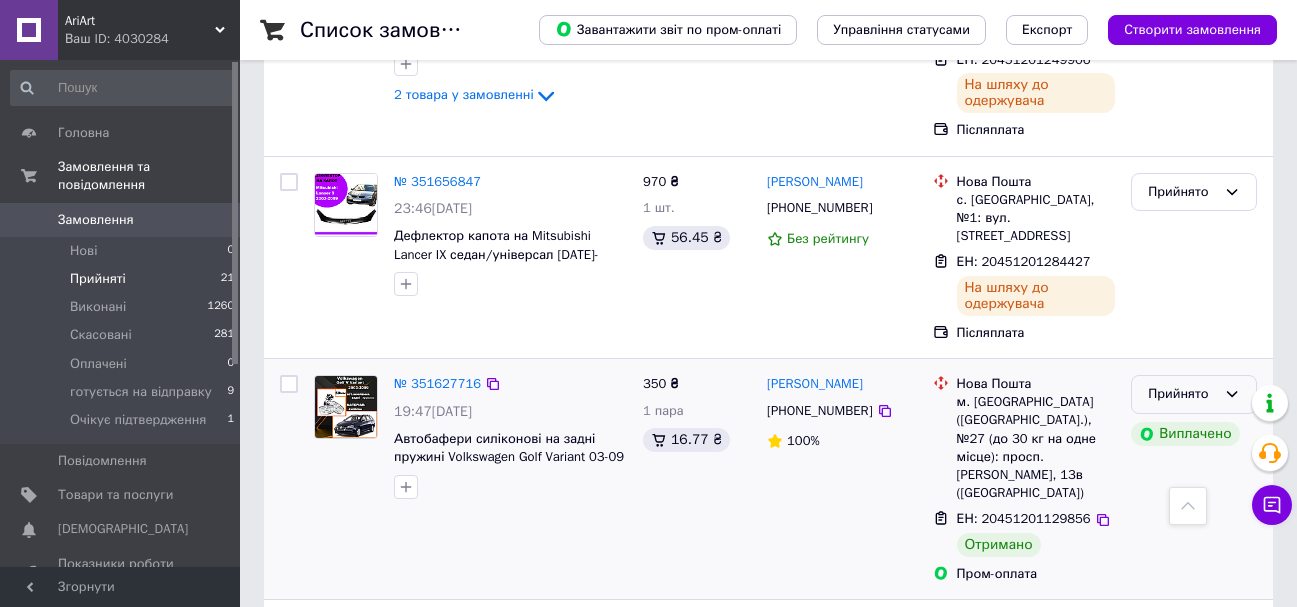 click on "Прийнято" at bounding box center [1182, 394] 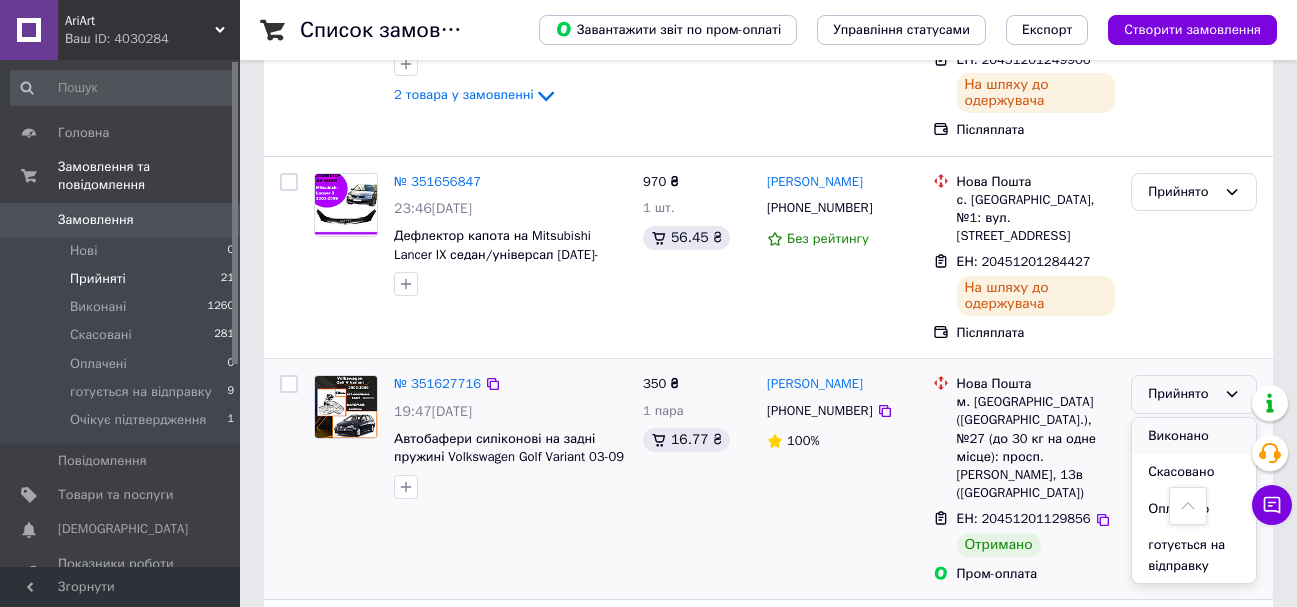click on "Виконано" at bounding box center [1194, 436] 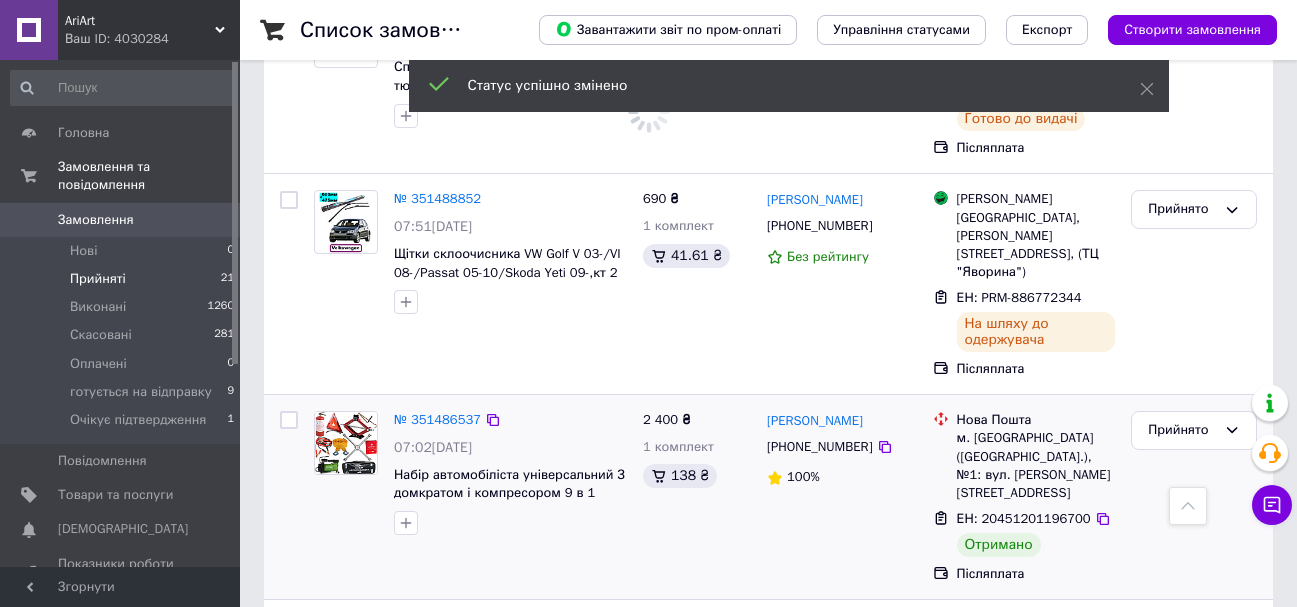 scroll, scrollTop: 2900, scrollLeft: 0, axis: vertical 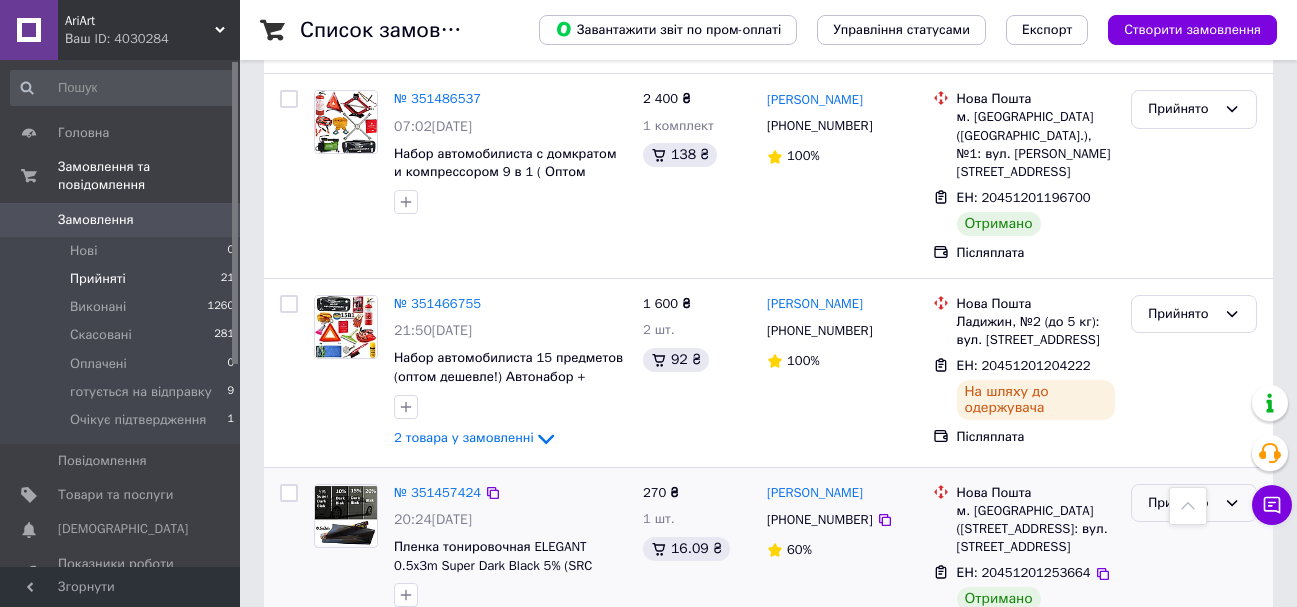 click on "Прийнято" at bounding box center (1182, 503) 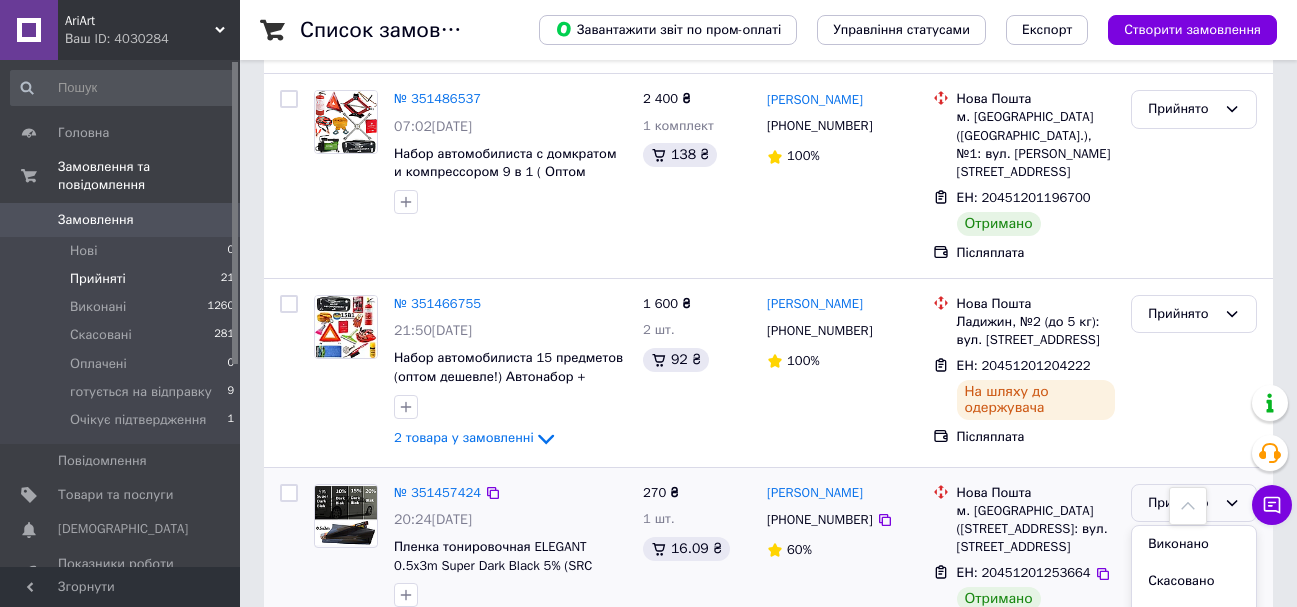 click on "Прийнято" at bounding box center (1182, 503) 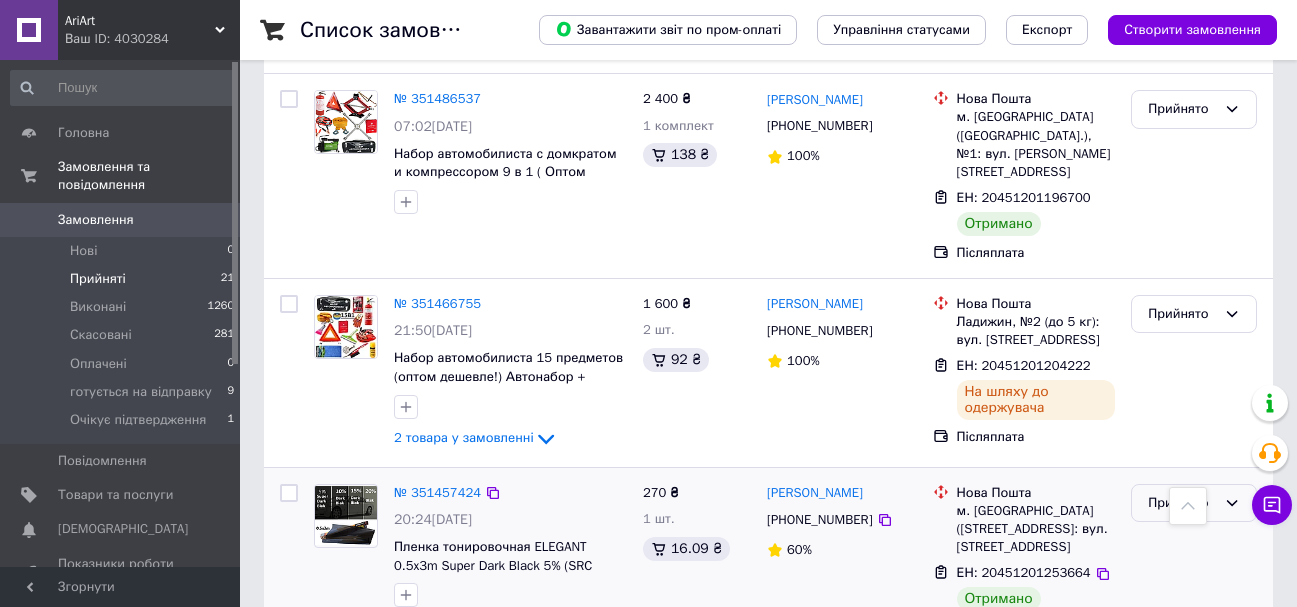 click on "Прийнято" at bounding box center [1182, 503] 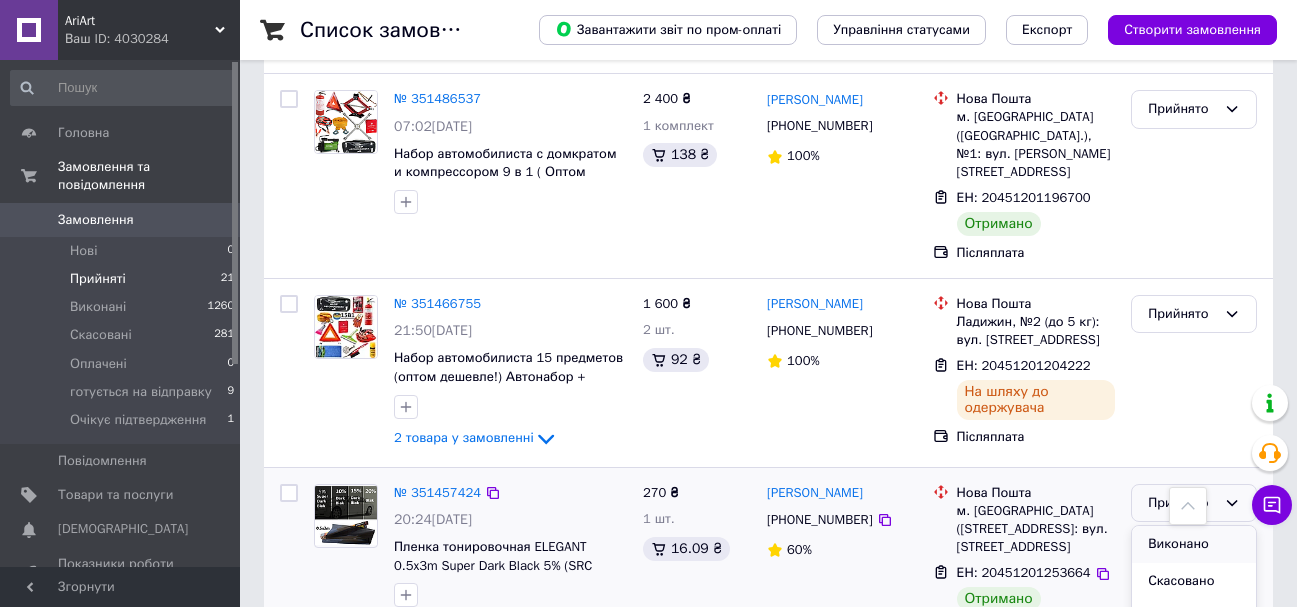 click on "Виконано" at bounding box center [1194, 544] 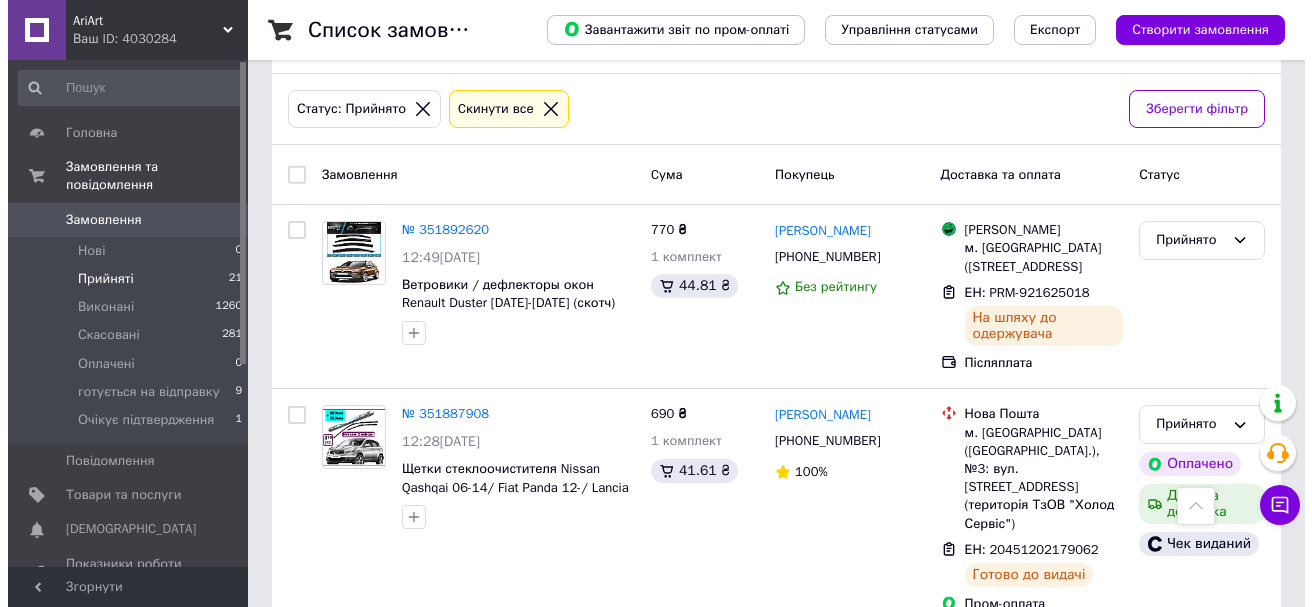scroll, scrollTop: 0, scrollLeft: 0, axis: both 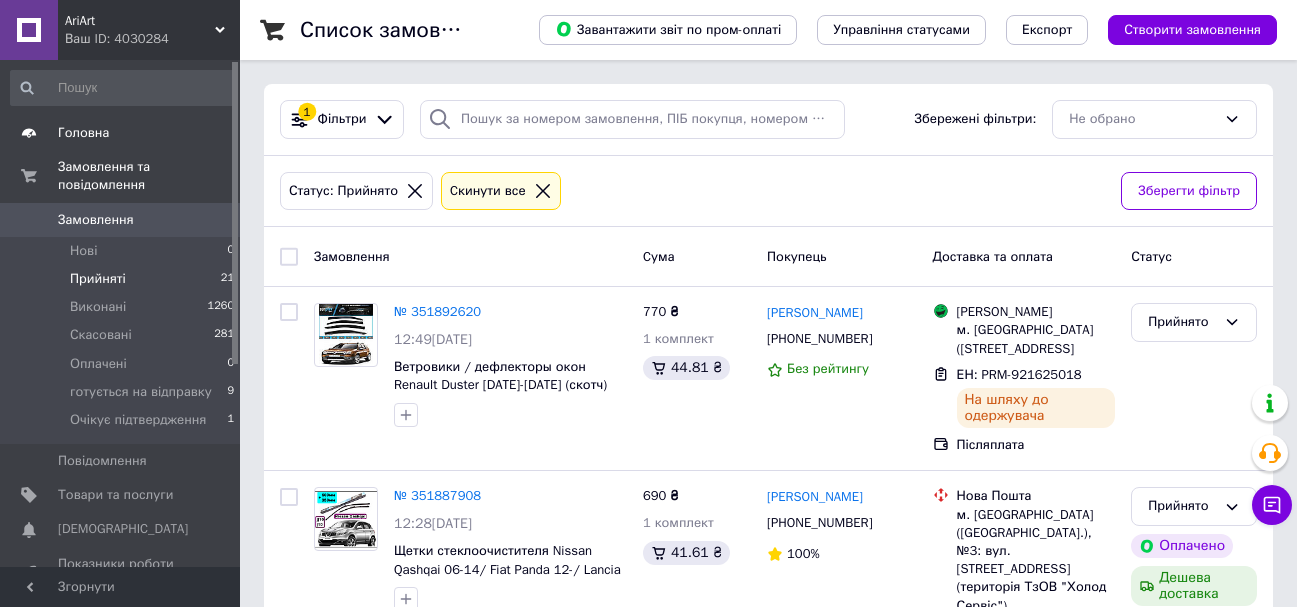 click on "Головна" at bounding box center [121, 133] 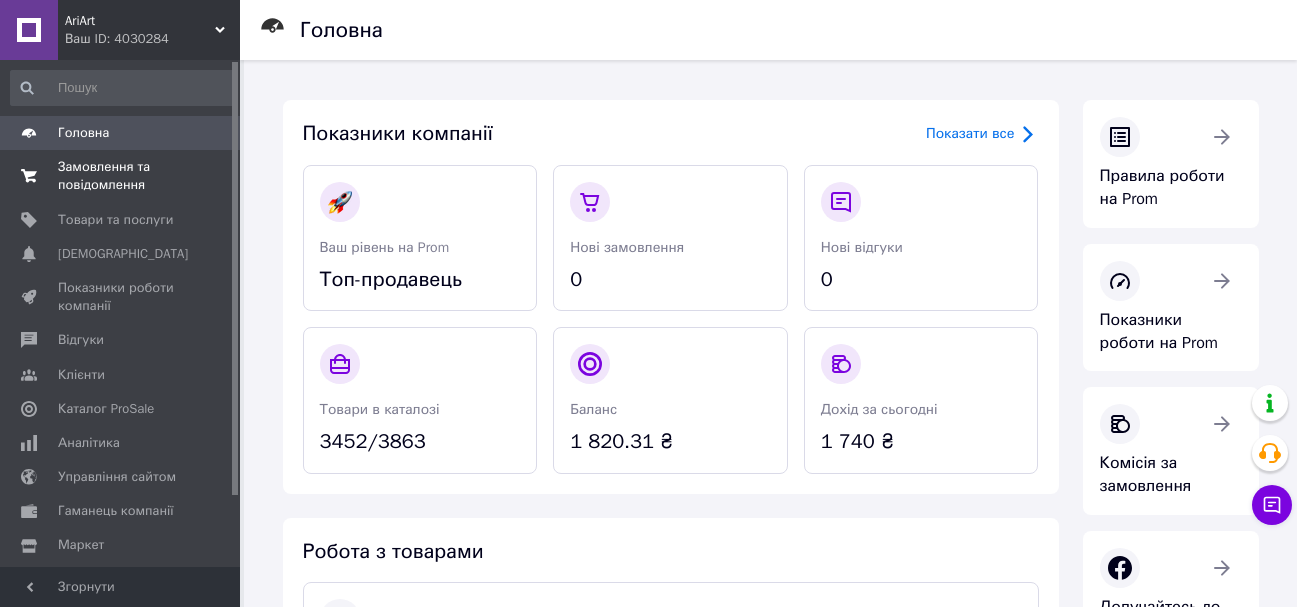 click on "Замовлення та повідомлення" at bounding box center [121, 176] 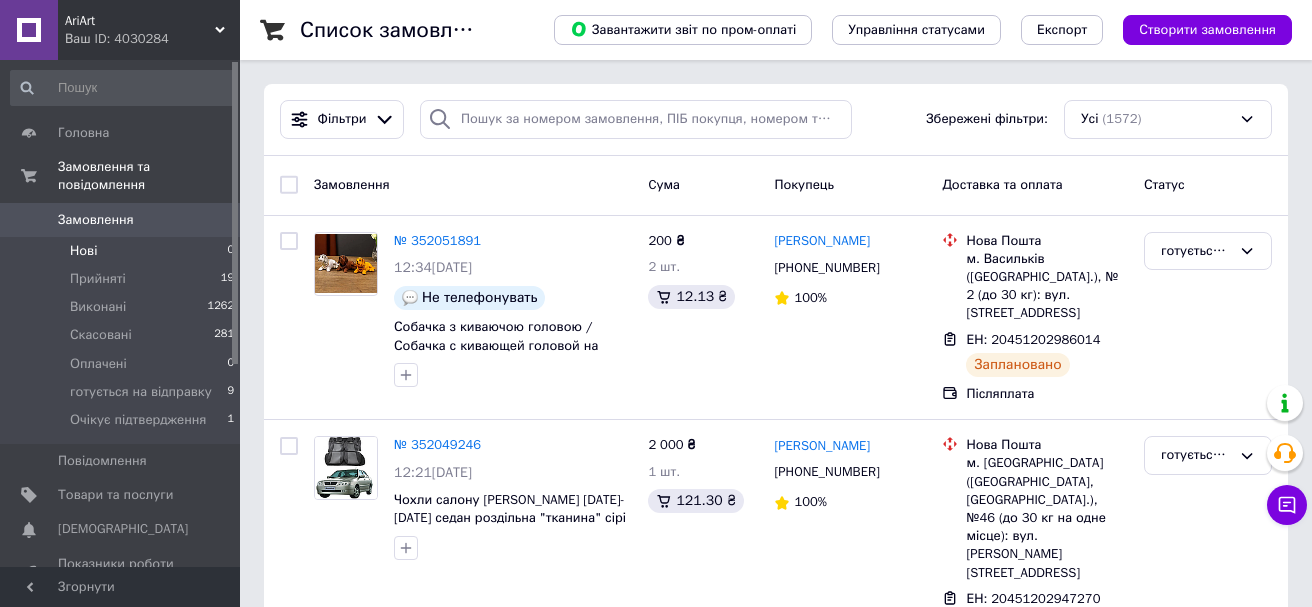 click on "Нові 0" at bounding box center [123, 251] 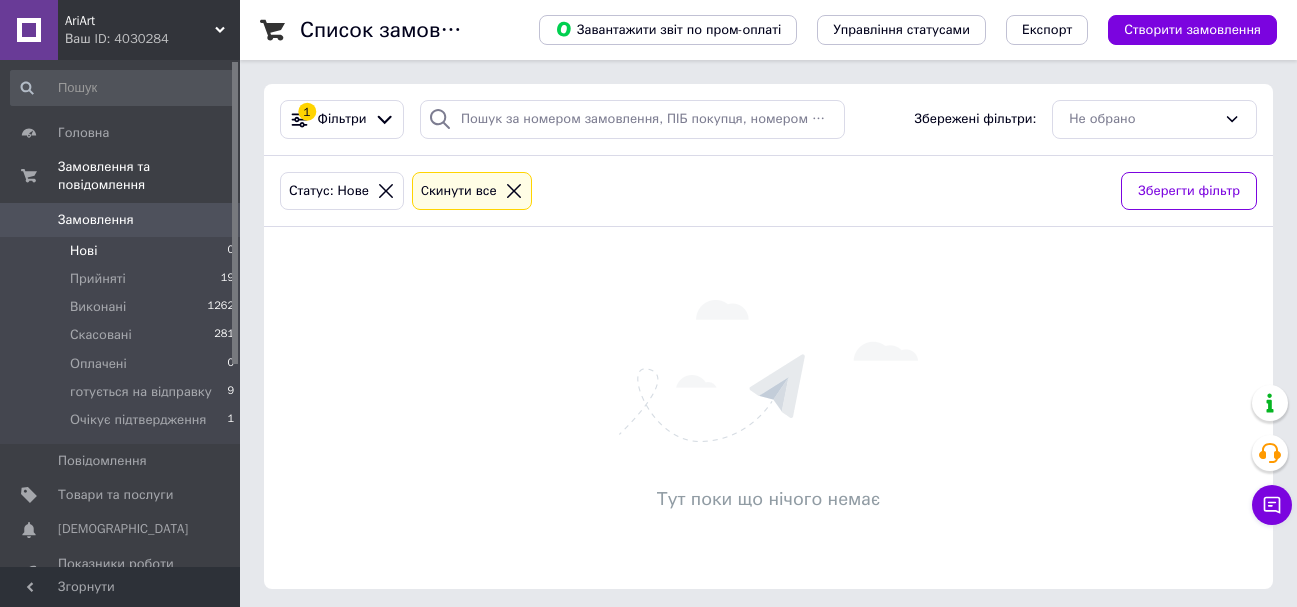 click on "Нові" at bounding box center (83, 251) 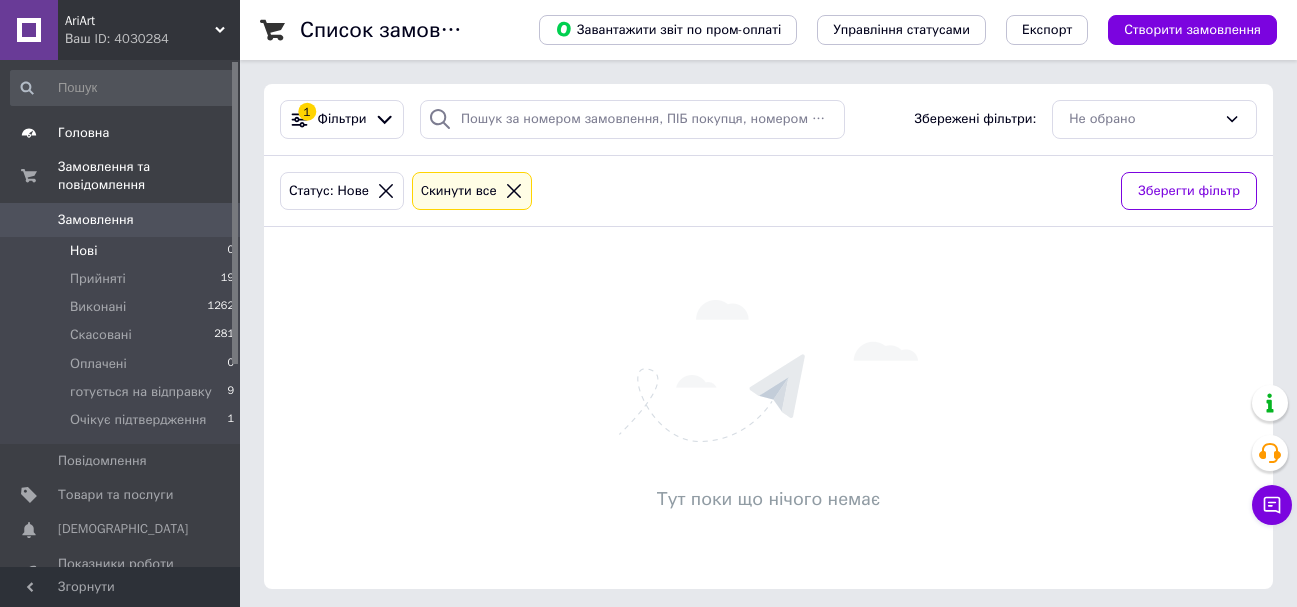 click on "Головна" at bounding box center (121, 133) 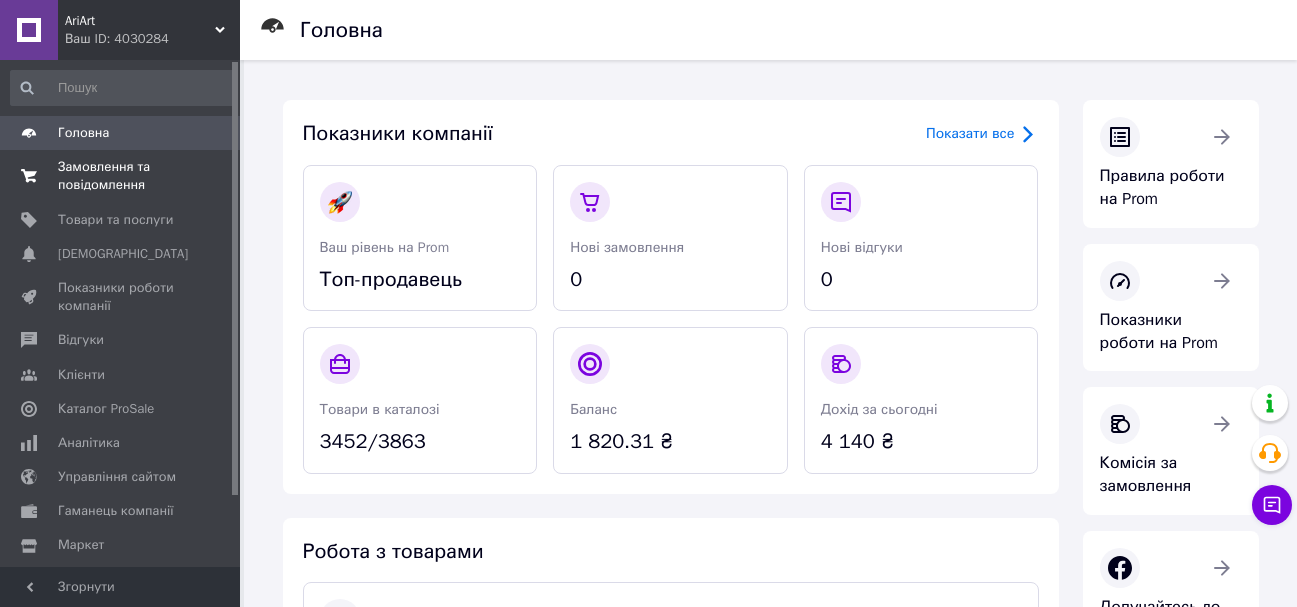 click on "Замовлення та повідомлення" at bounding box center (121, 176) 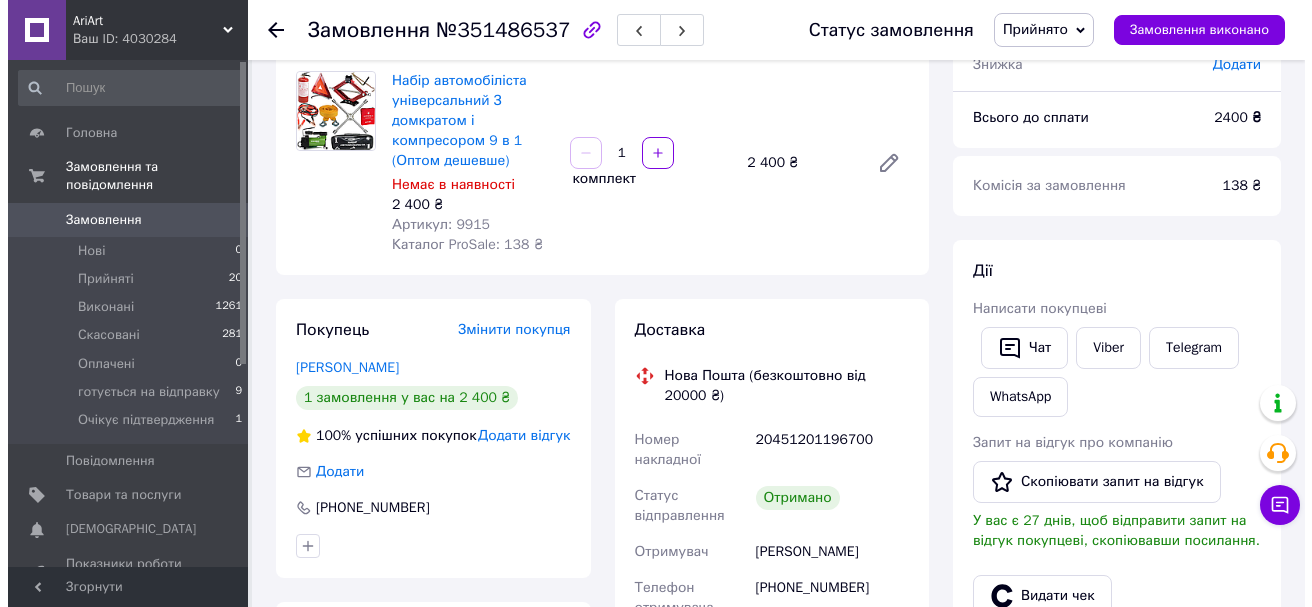 scroll, scrollTop: 400, scrollLeft: 0, axis: vertical 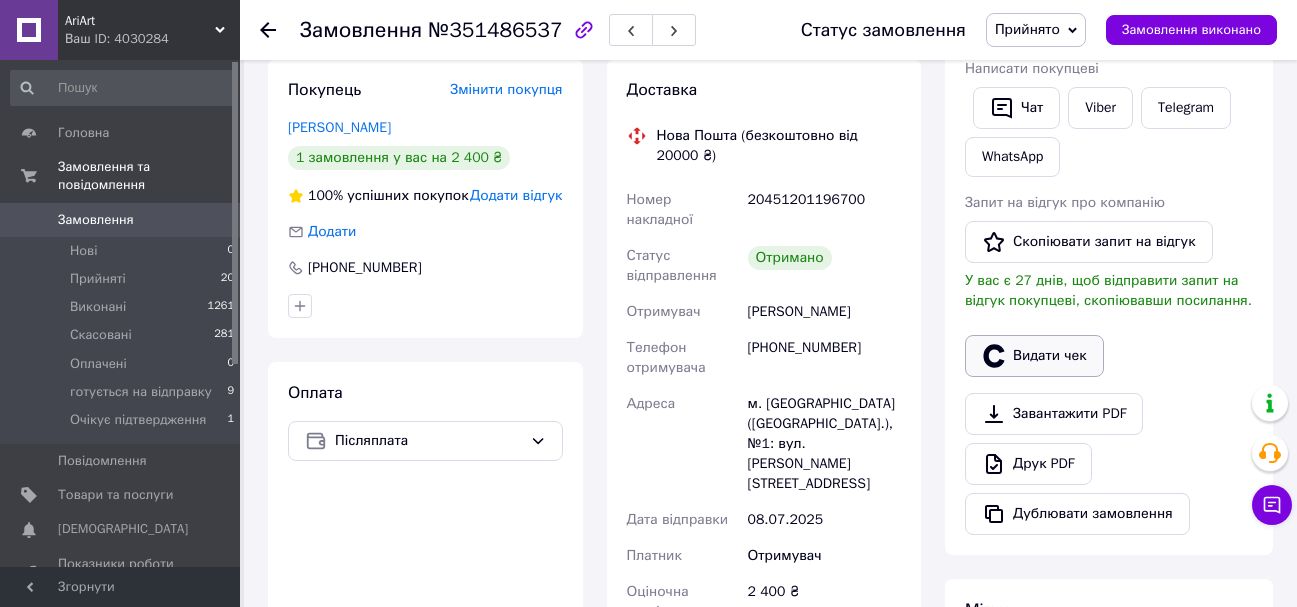 click on "Видати чек" at bounding box center (1034, 356) 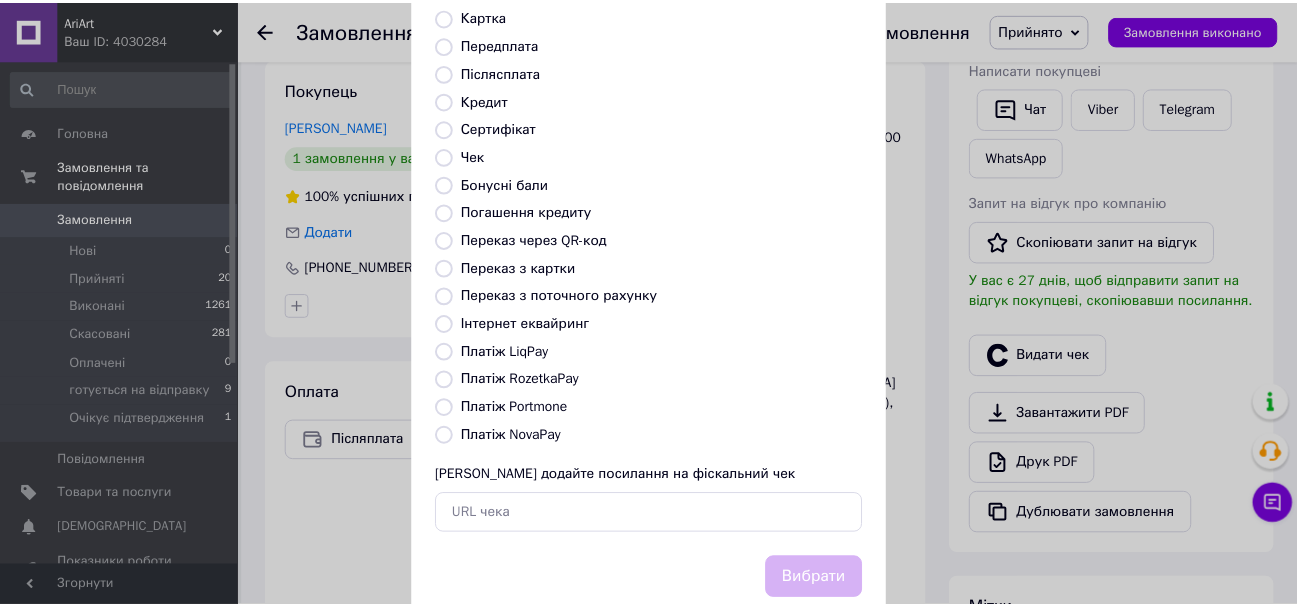 scroll, scrollTop: 200, scrollLeft: 0, axis: vertical 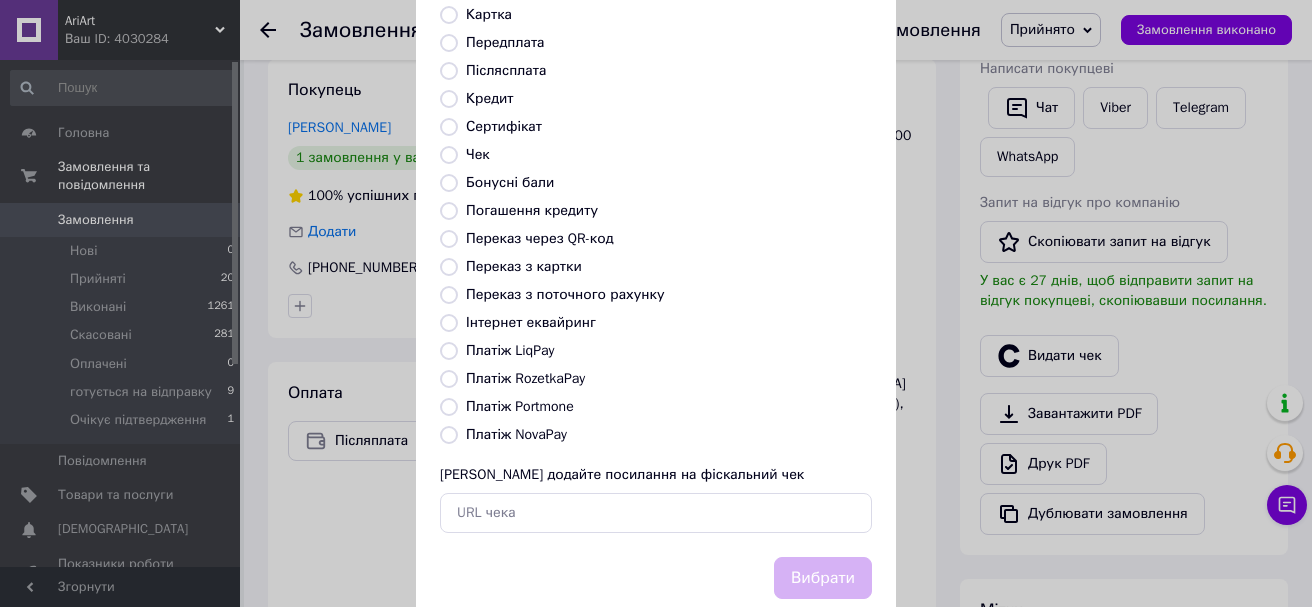 click on "Платіж NovaPay" at bounding box center [516, 434] 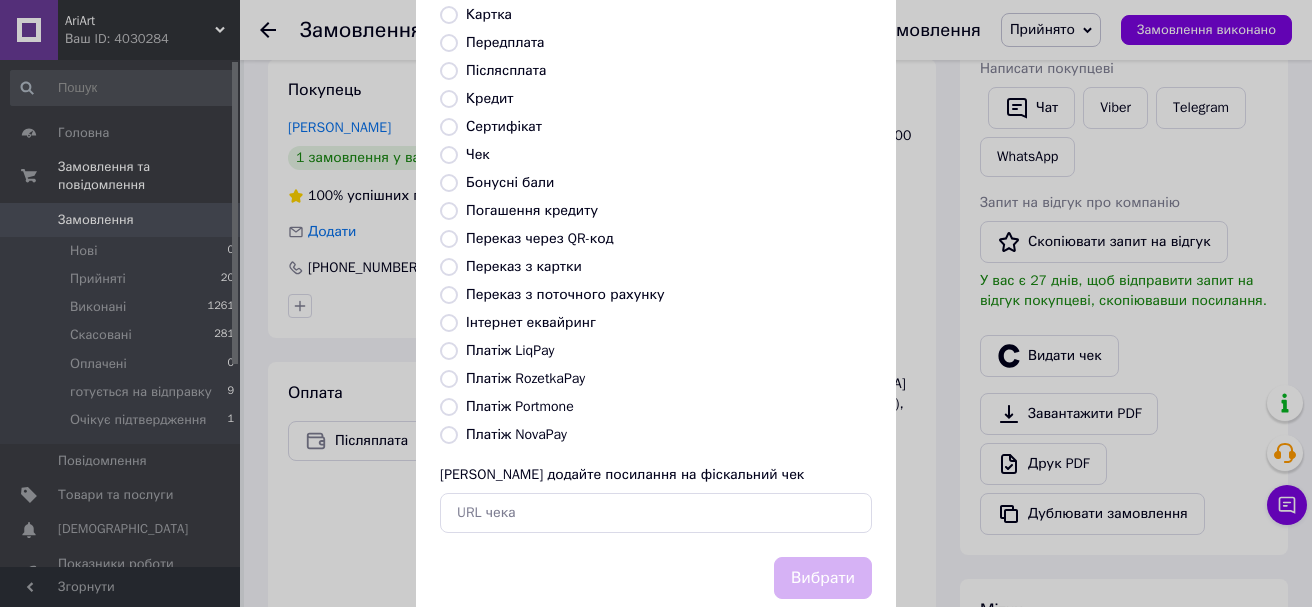 radio on "true" 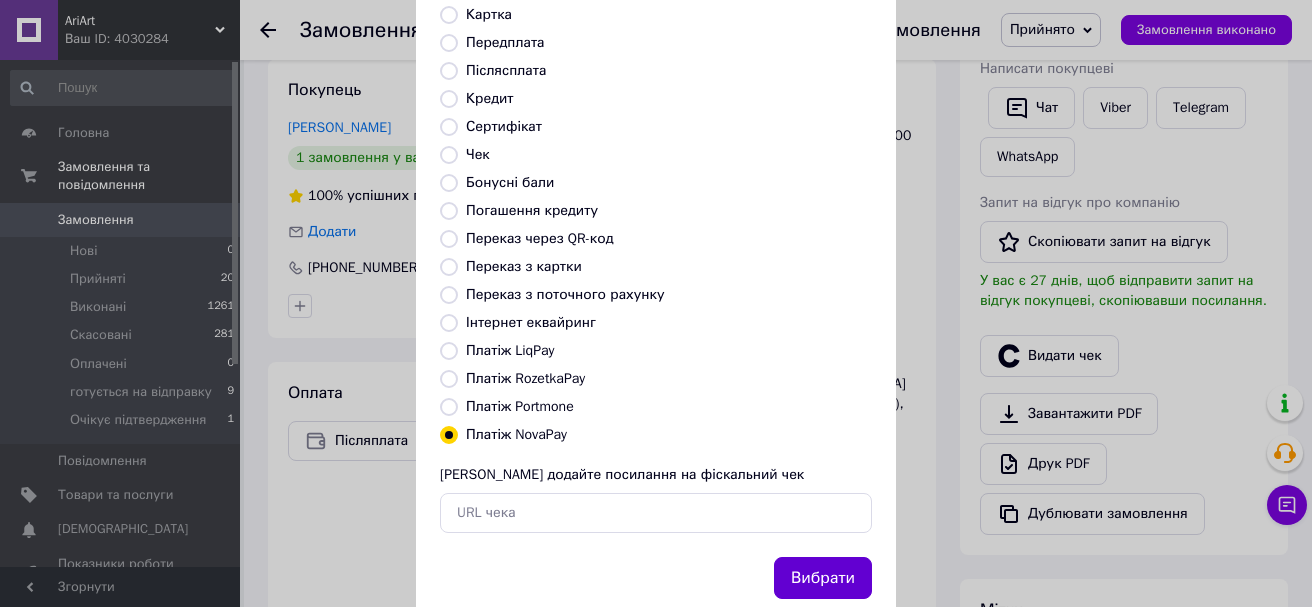 click on "Вибрати" at bounding box center (823, 578) 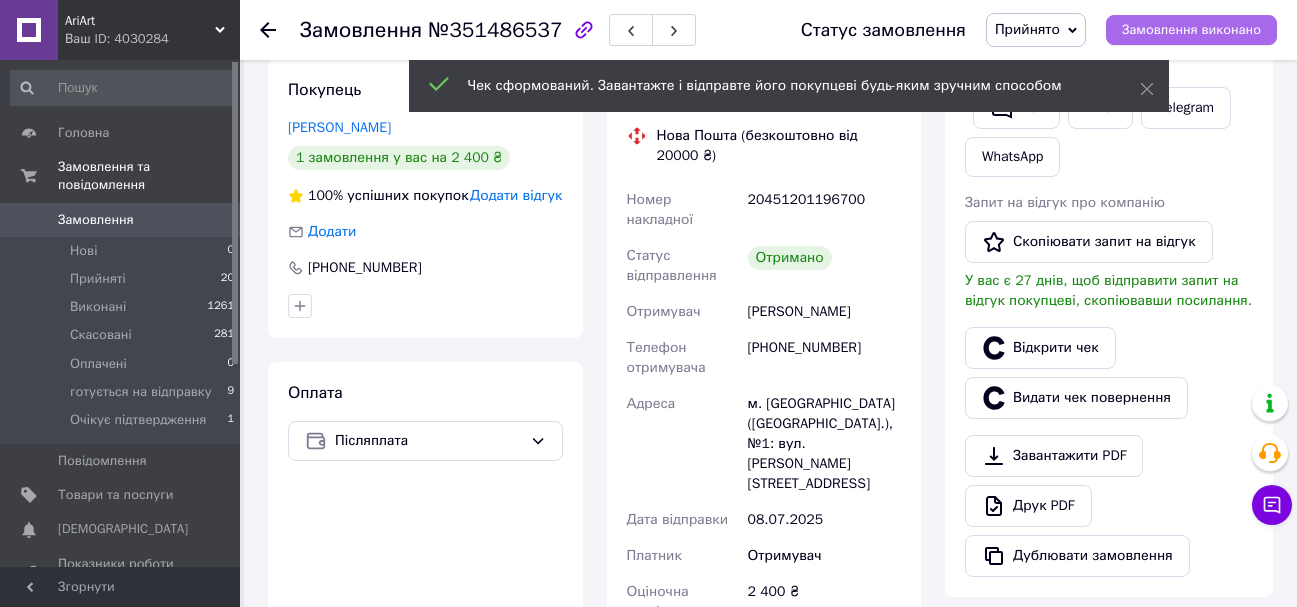 click on "Замовлення виконано" at bounding box center [1191, 30] 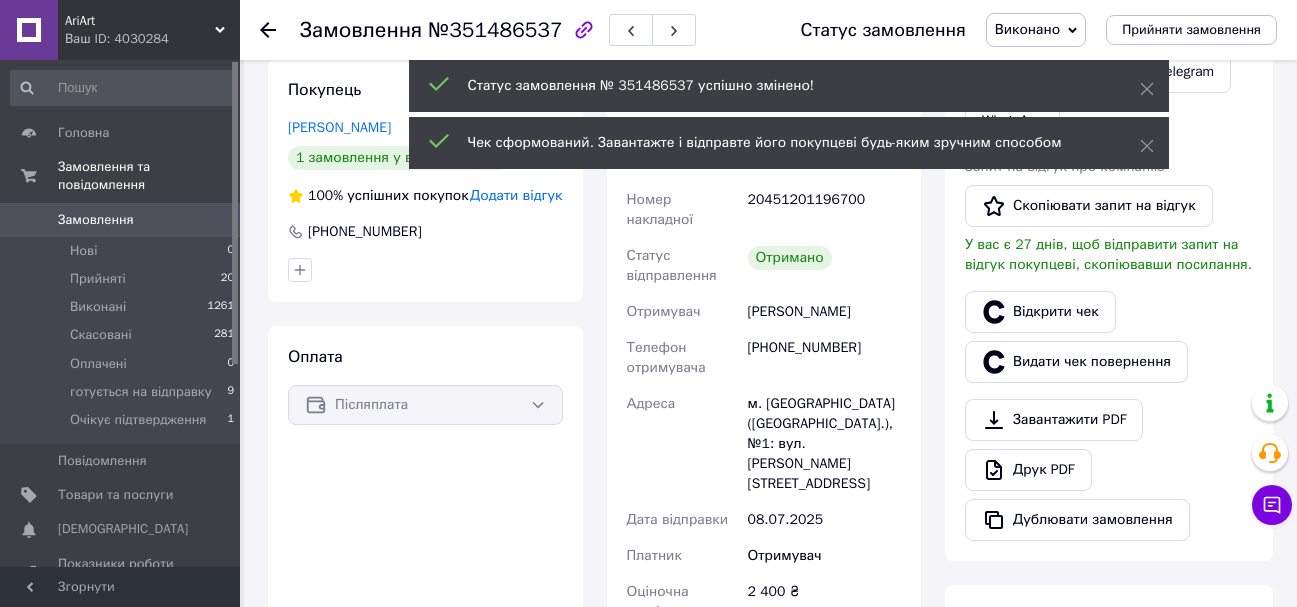 scroll, scrollTop: 4, scrollLeft: 0, axis: vertical 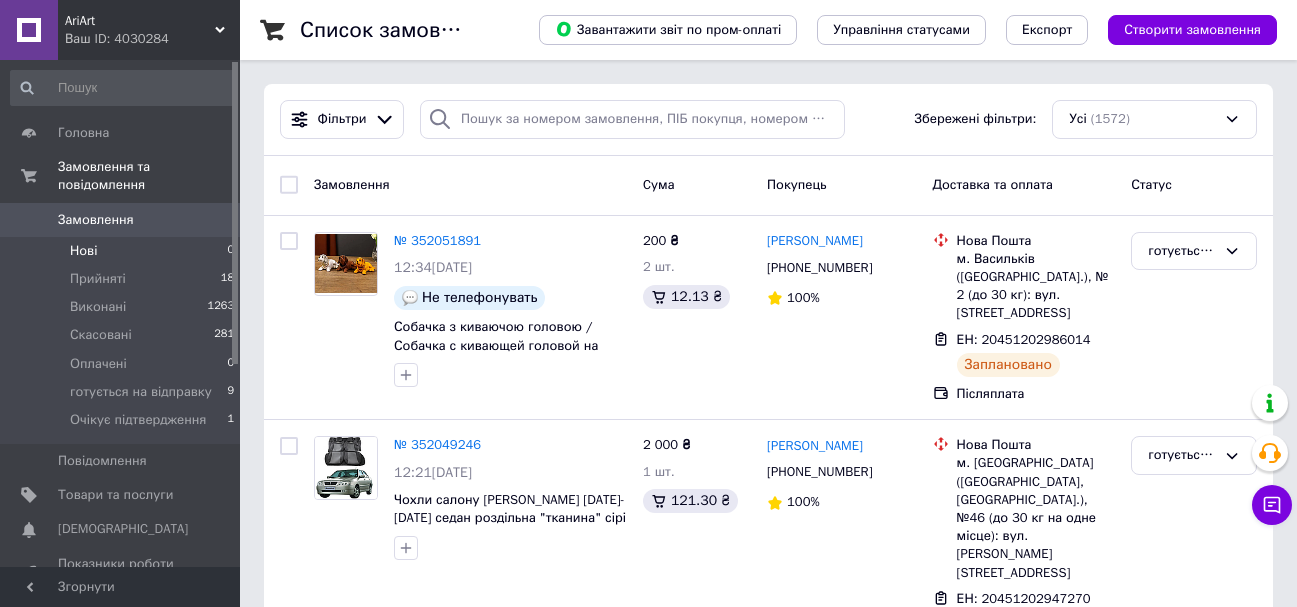click on "Нові 0" at bounding box center (123, 251) 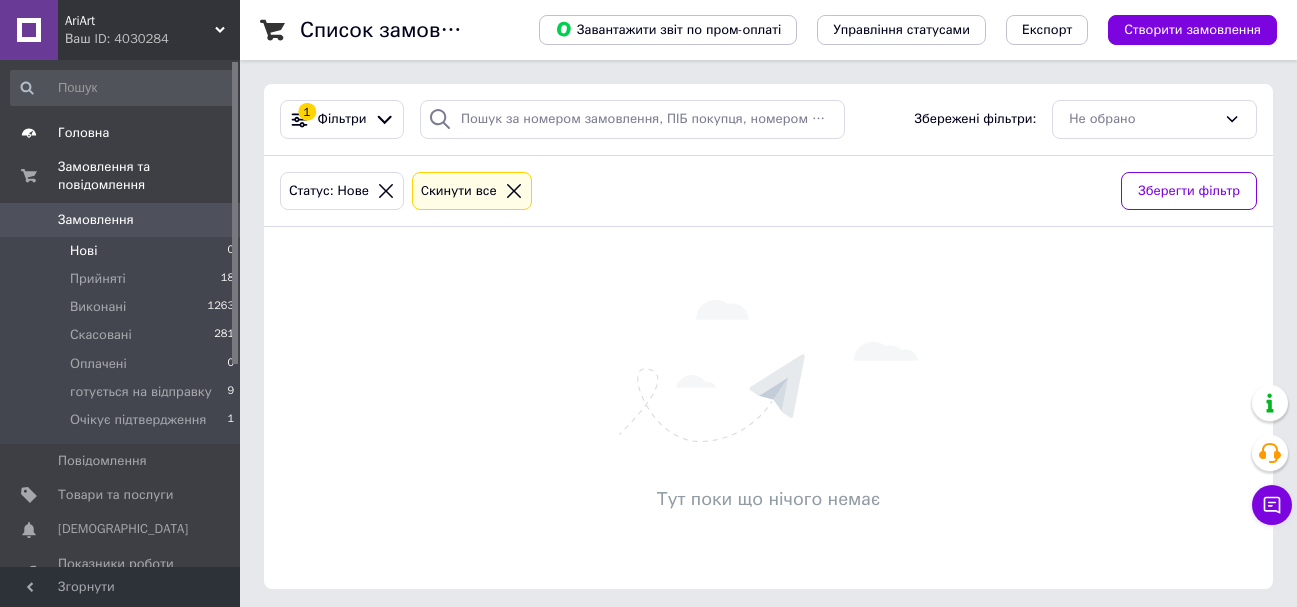 click on "Головна" at bounding box center (121, 133) 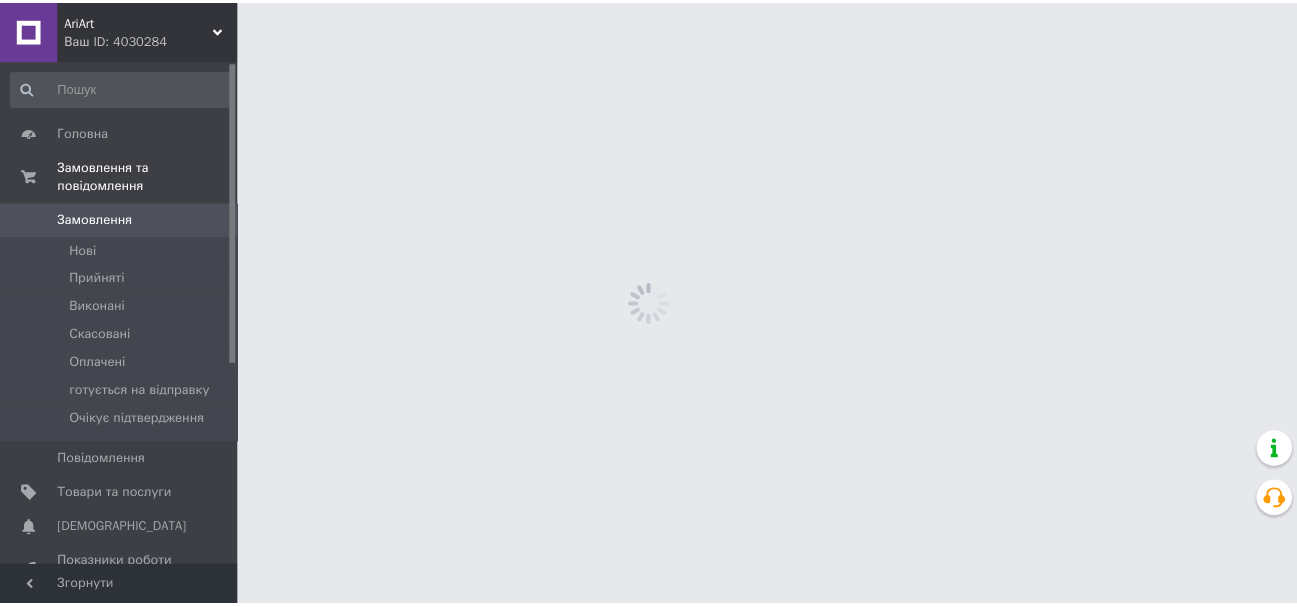 scroll, scrollTop: 0, scrollLeft: 0, axis: both 